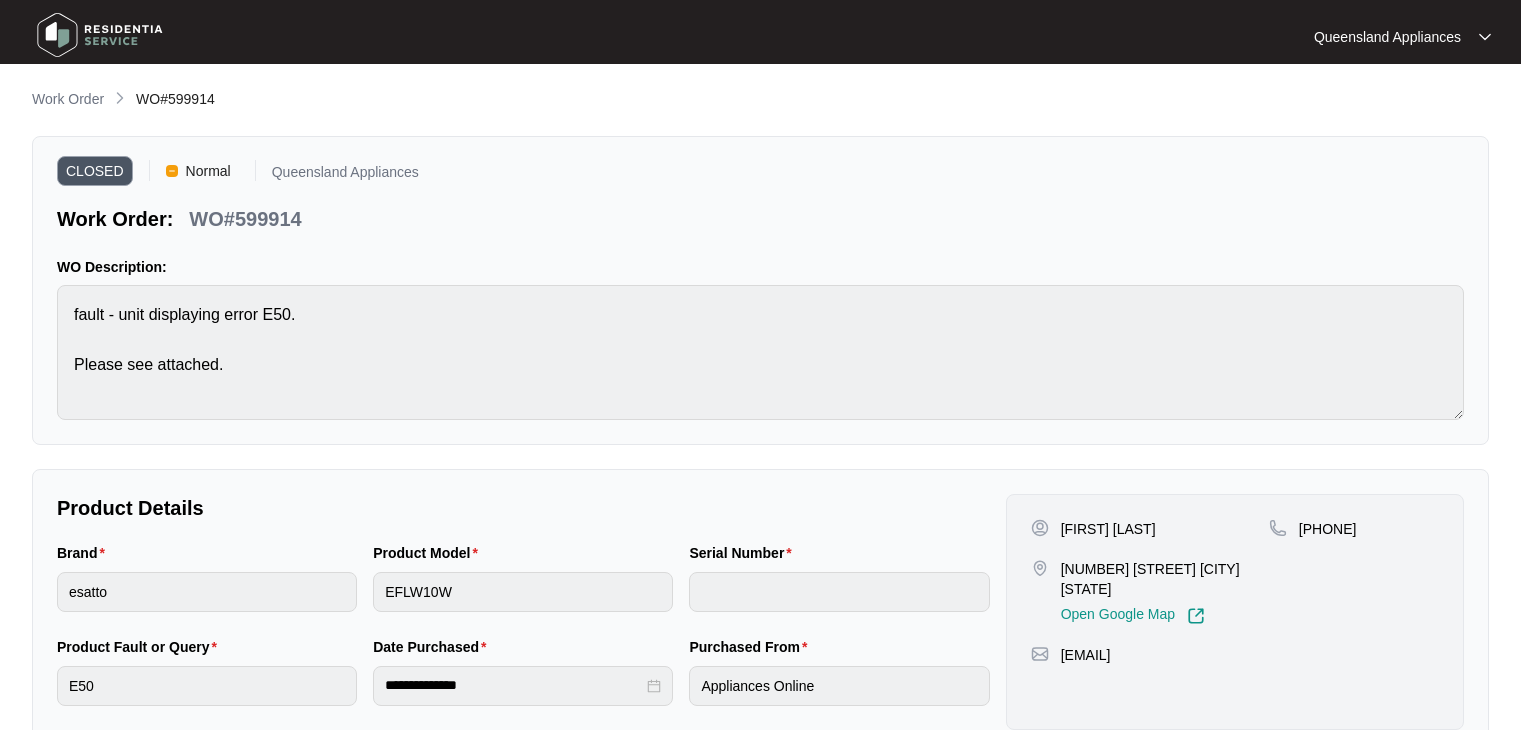 scroll, scrollTop: 381, scrollLeft: 0, axis: vertical 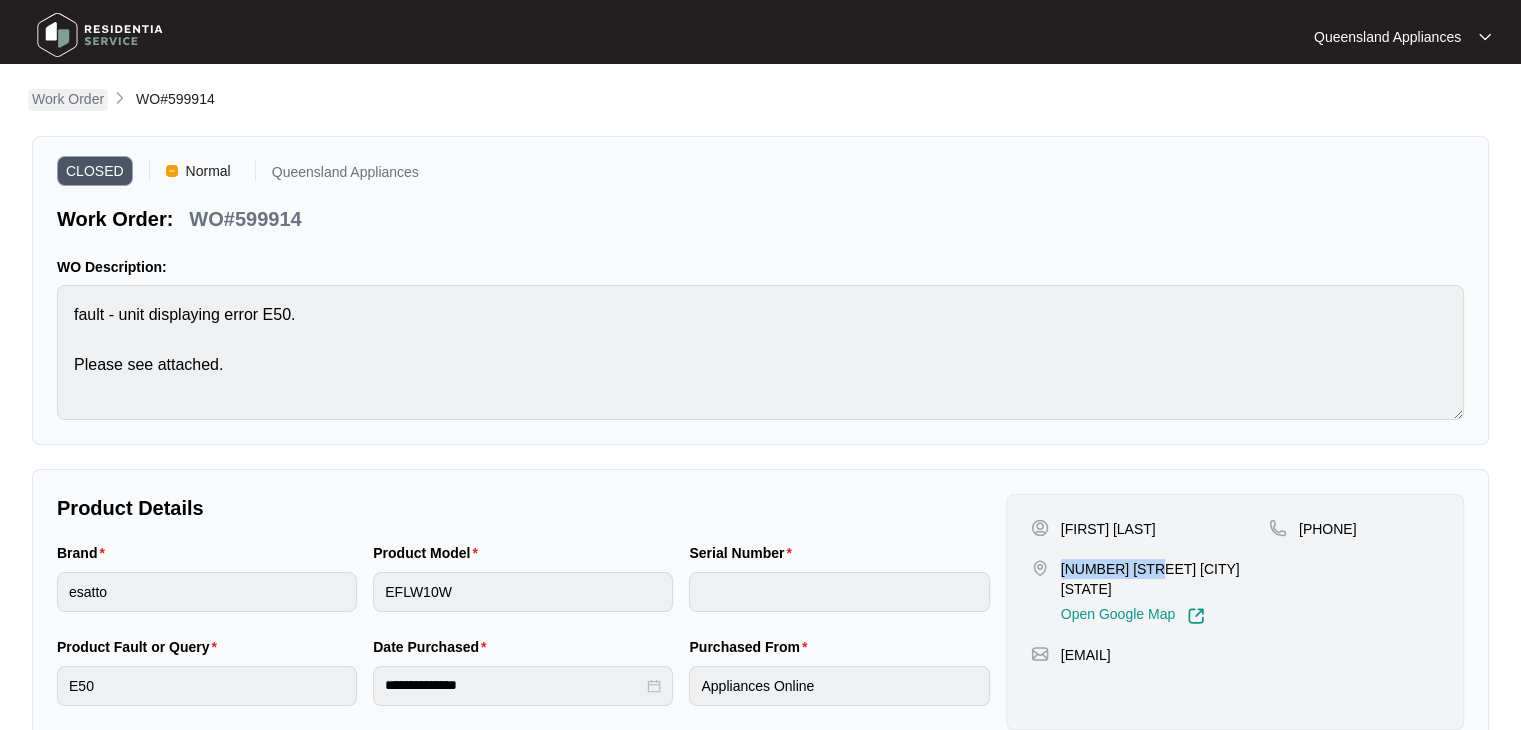 click on "Work Order" at bounding box center (68, 99) 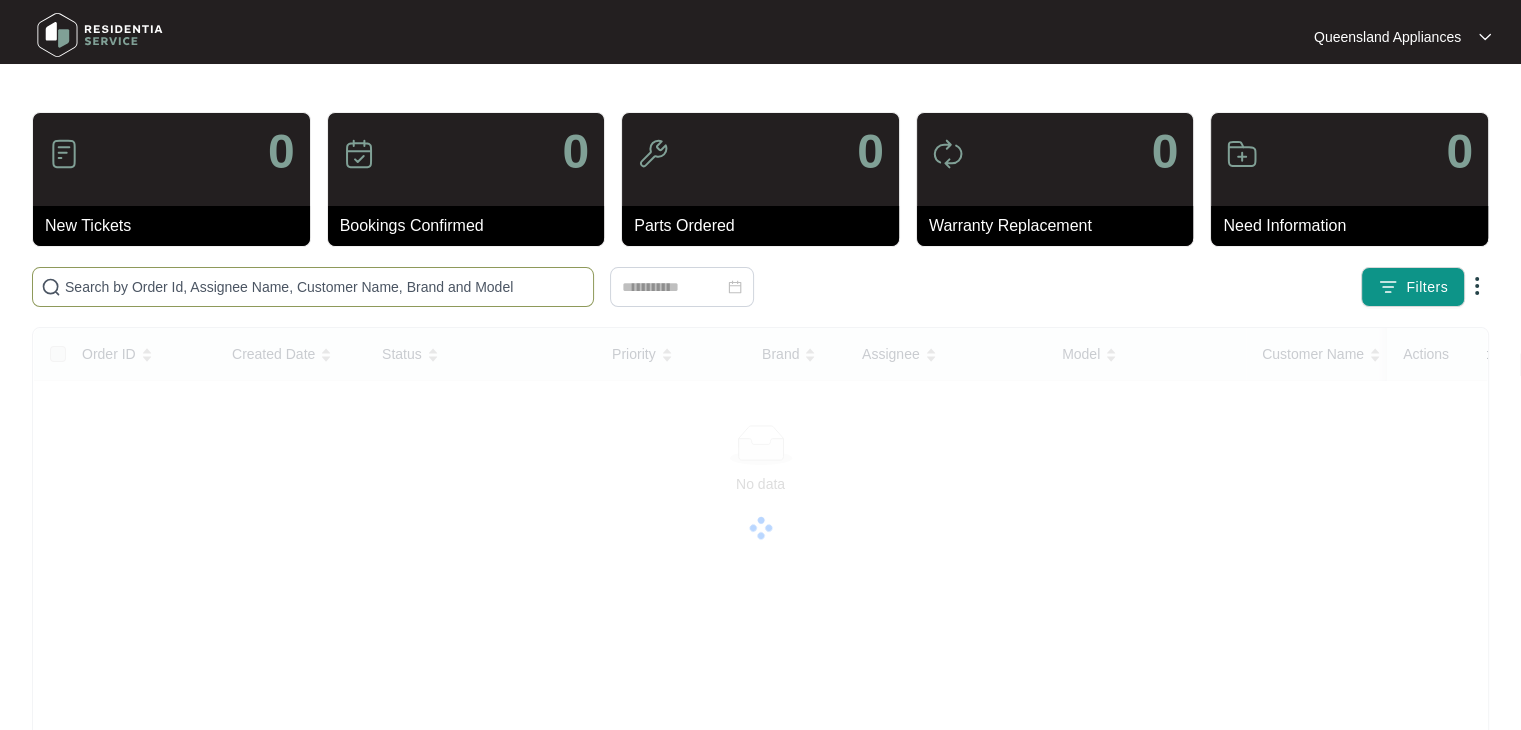 click at bounding box center (325, 287) 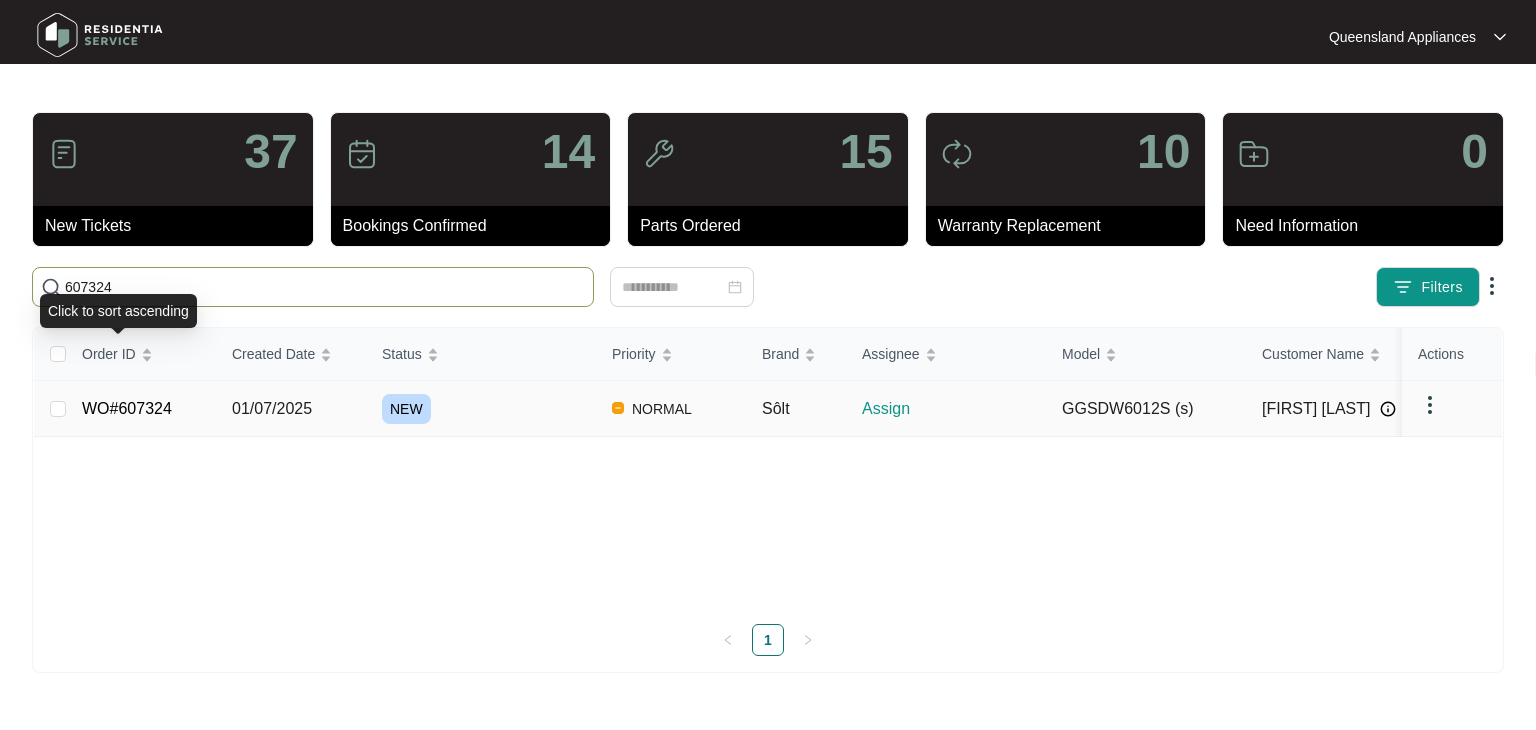 type on "607324" 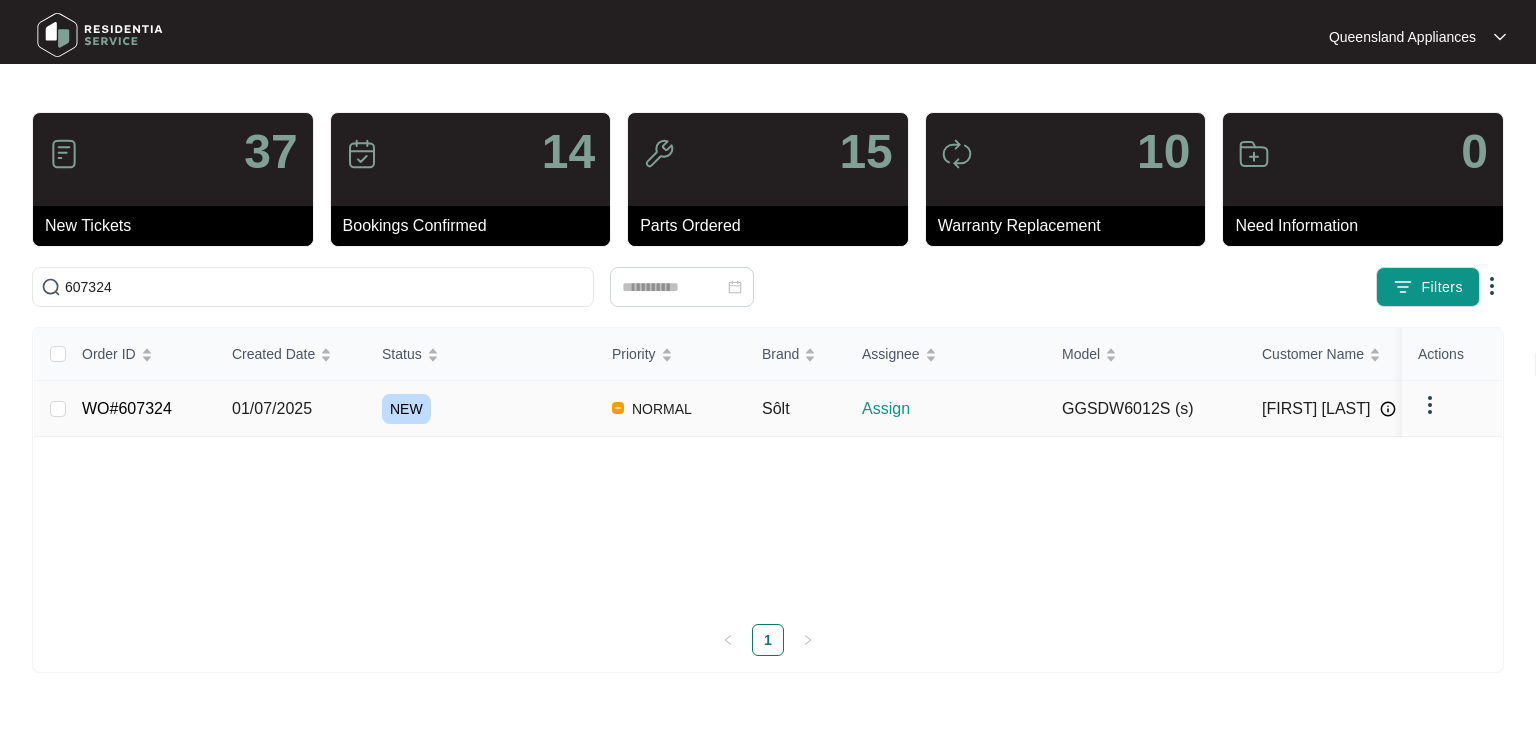 click on "WO#607324" at bounding box center (127, 408) 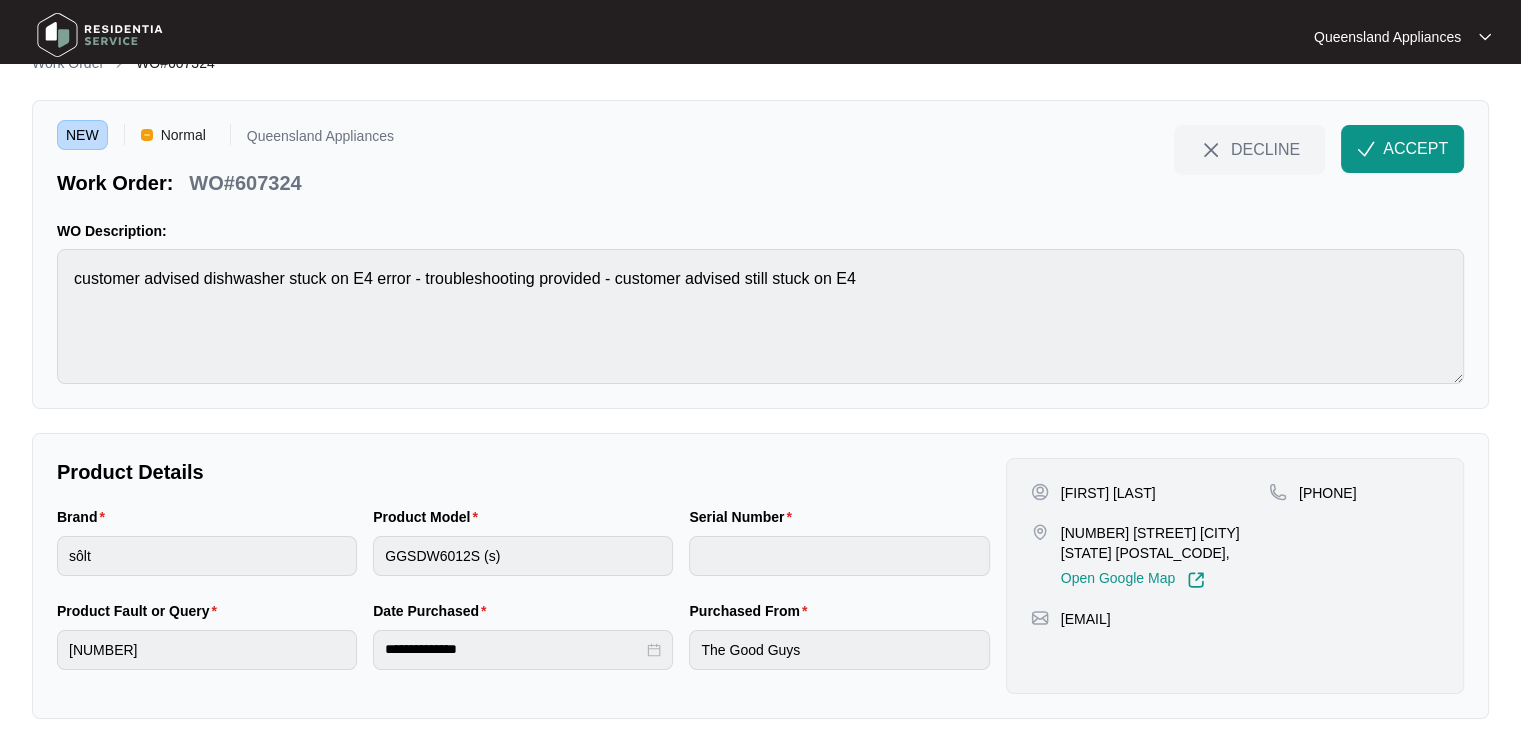 scroll, scrollTop: 56, scrollLeft: 0, axis: vertical 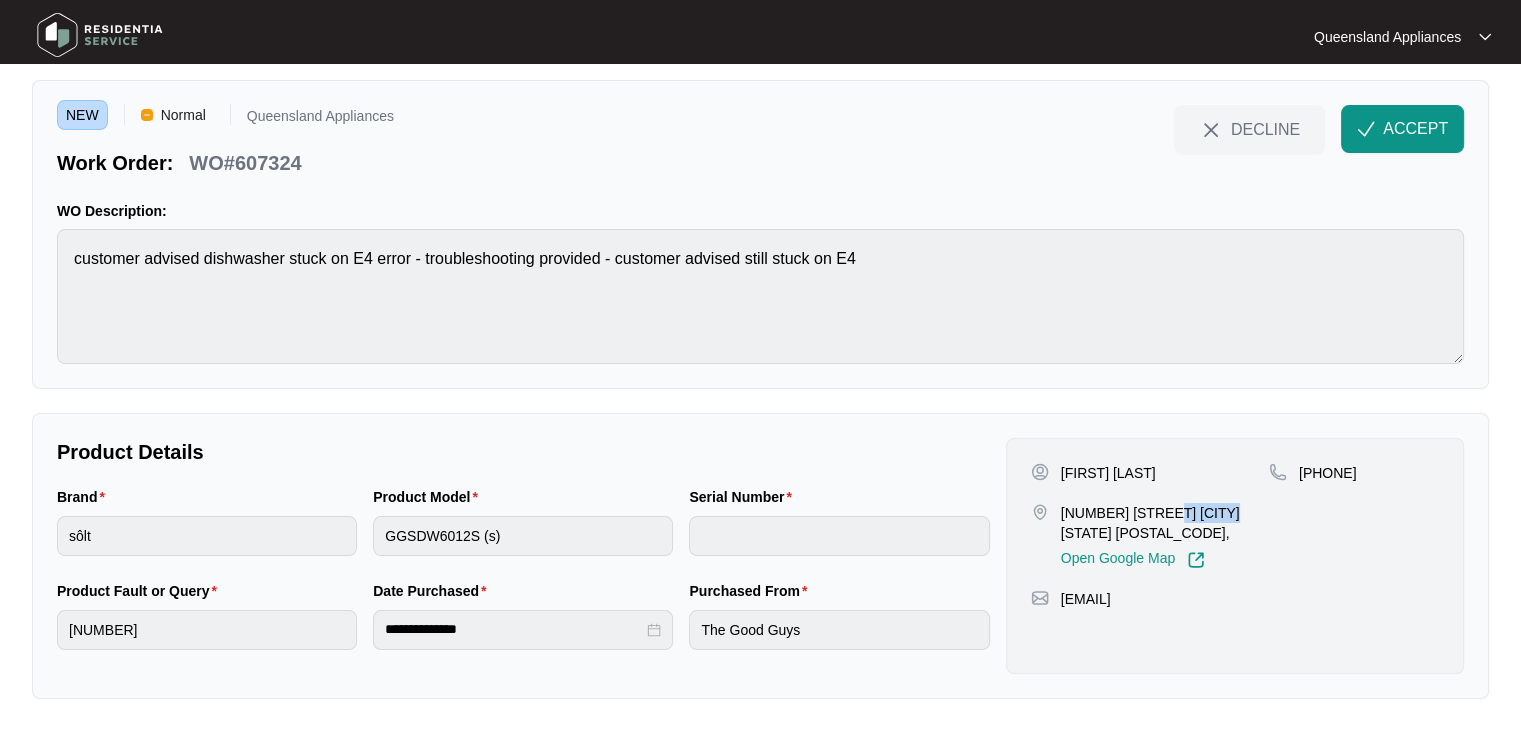drag, startPoint x: 1158, startPoint y: 509, endPoint x: 1216, endPoint y: 505, distance: 58.137768 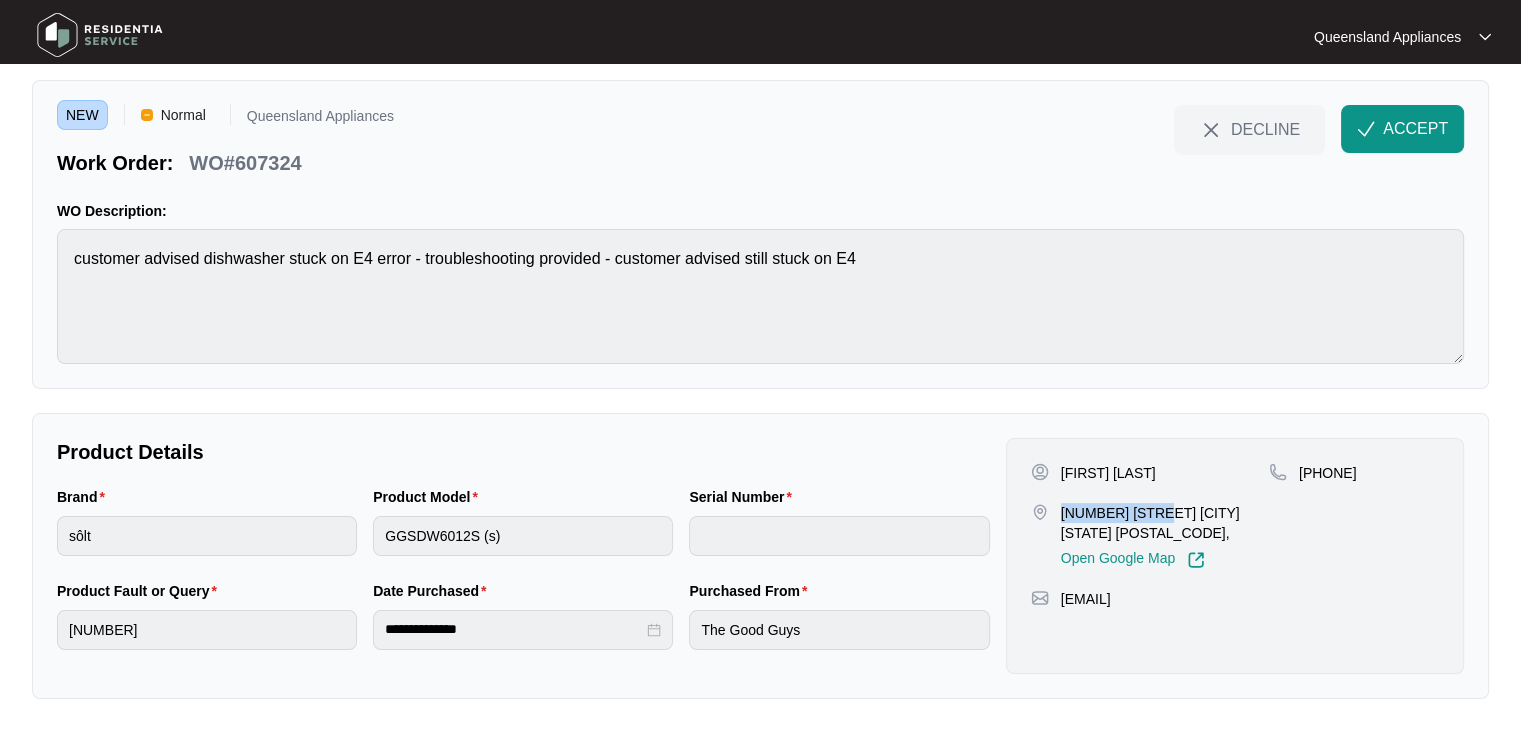 drag, startPoint x: 1055, startPoint y: 508, endPoint x: 1150, endPoint y: 503, distance: 95.131485 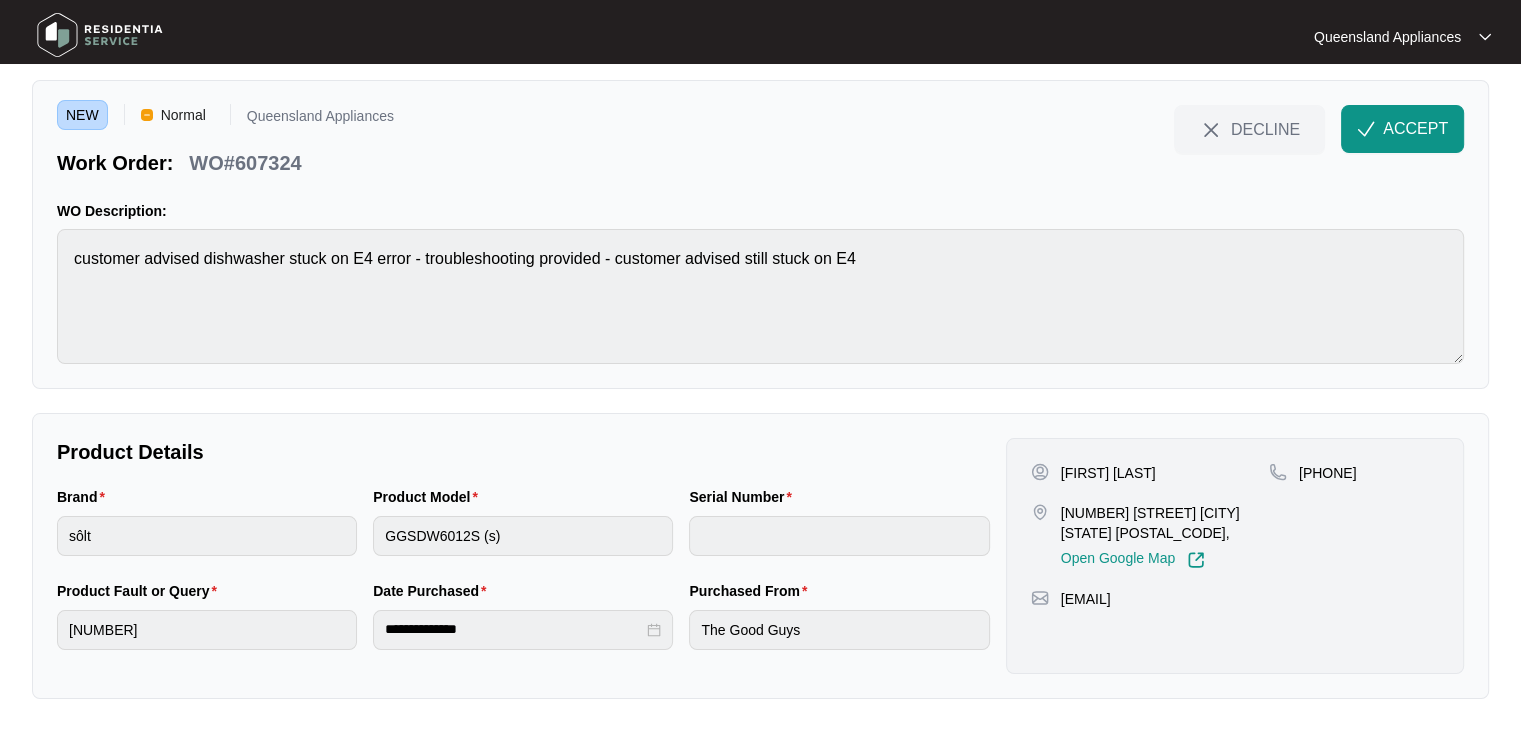 click on "WO#607324" at bounding box center [245, 163] 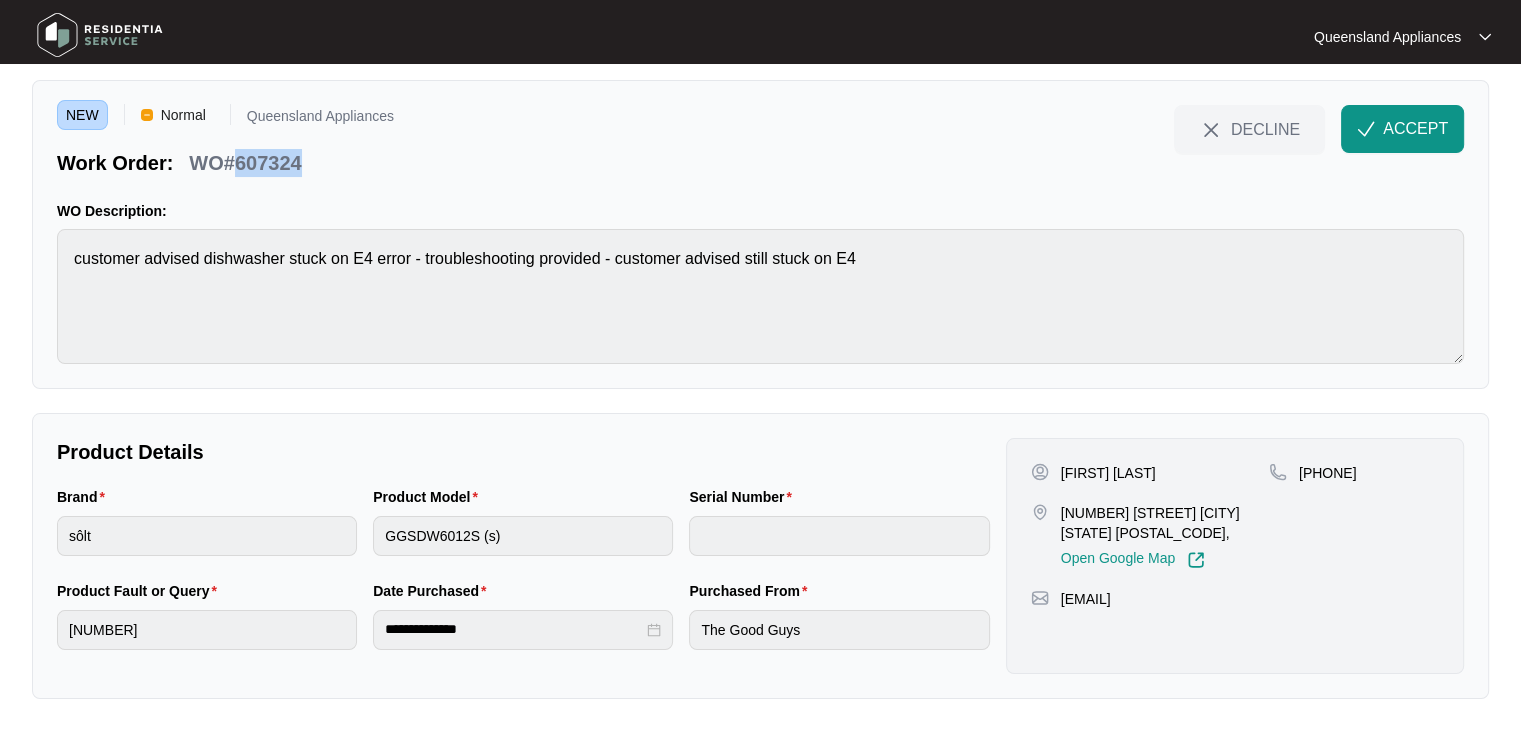 click on "WO#607324" at bounding box center [245, 163] 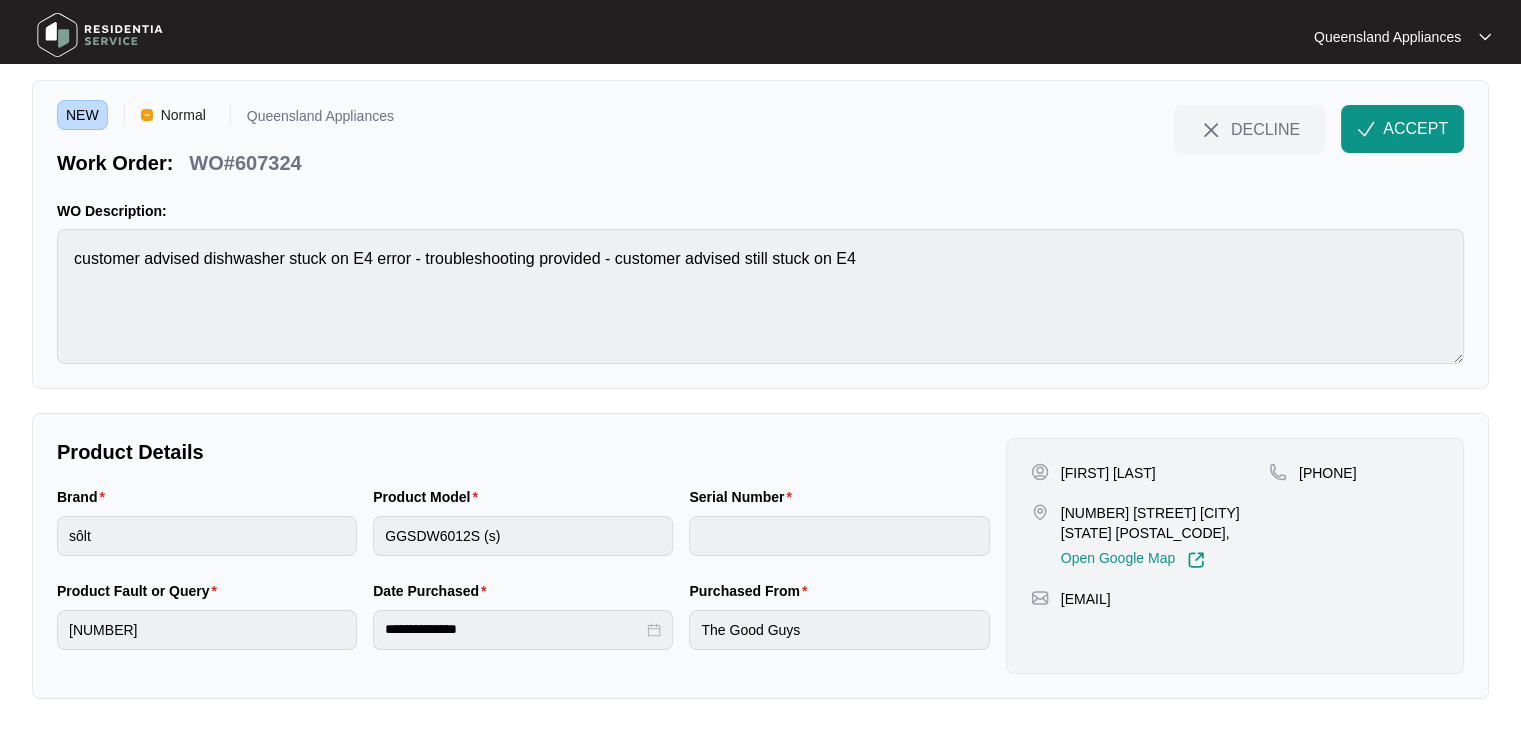 click on "[PHONE]" at bounding box center (1328, 473) 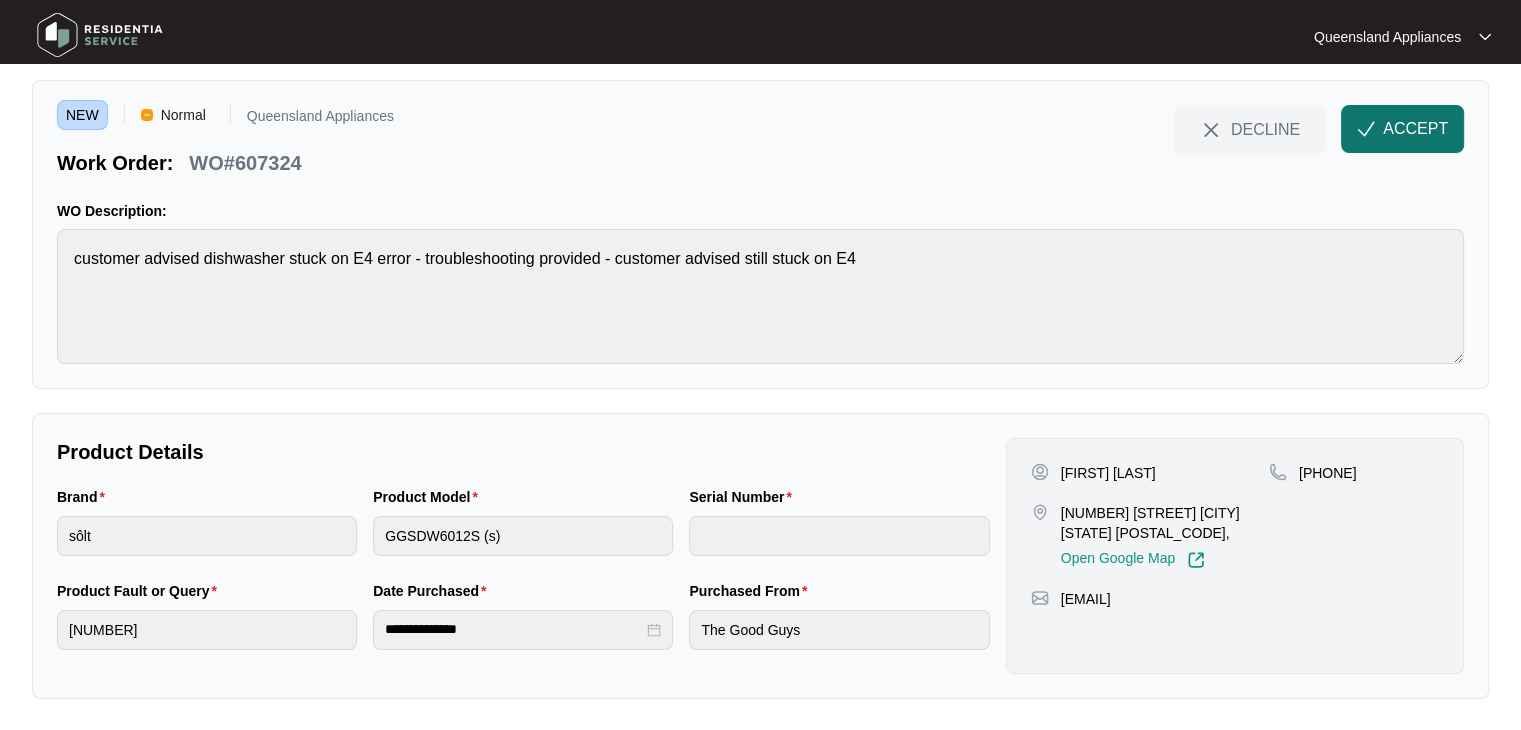 click on "ACCEPT" at bounding box center [1415, 129] 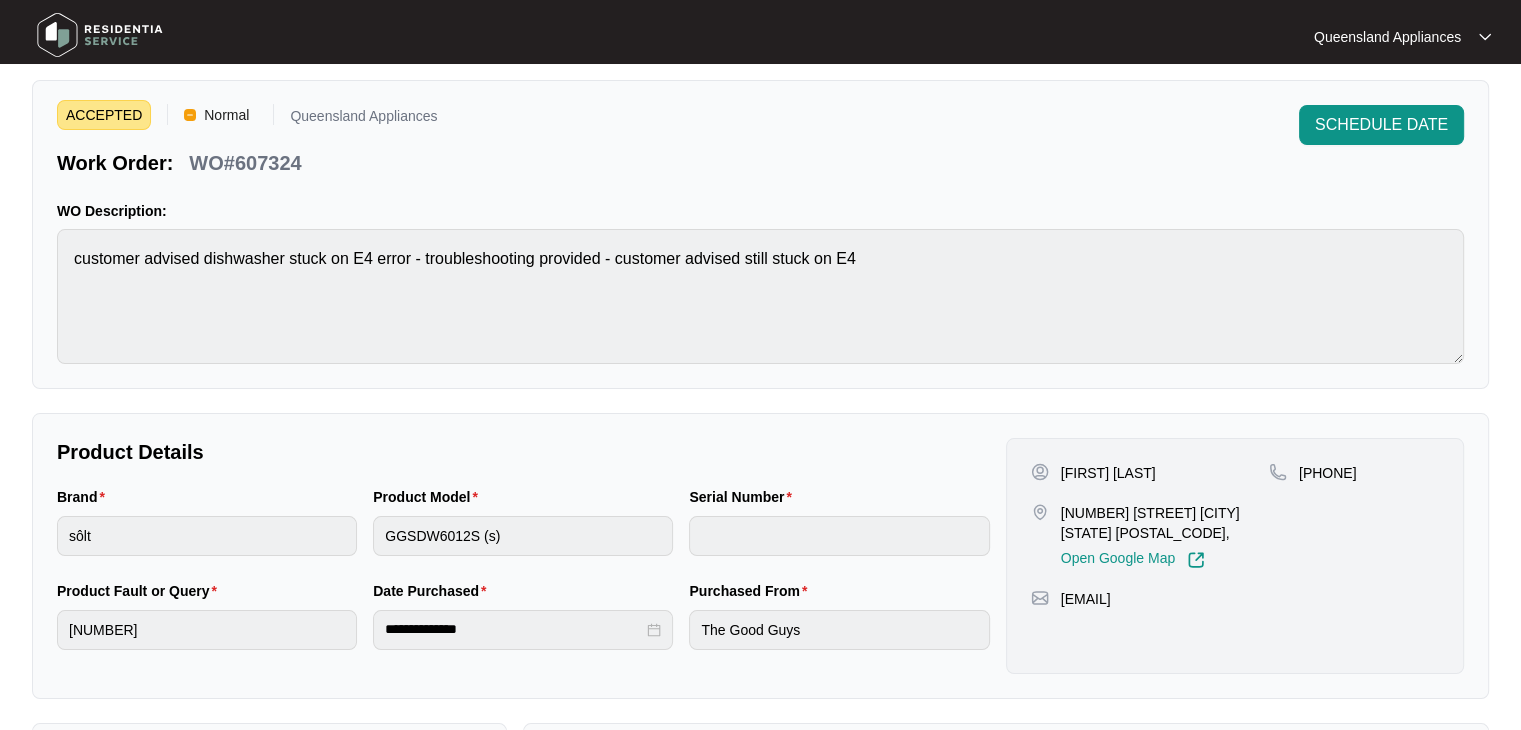 scroll, scrollTop: 0, scrollLeft: 0, axis: both 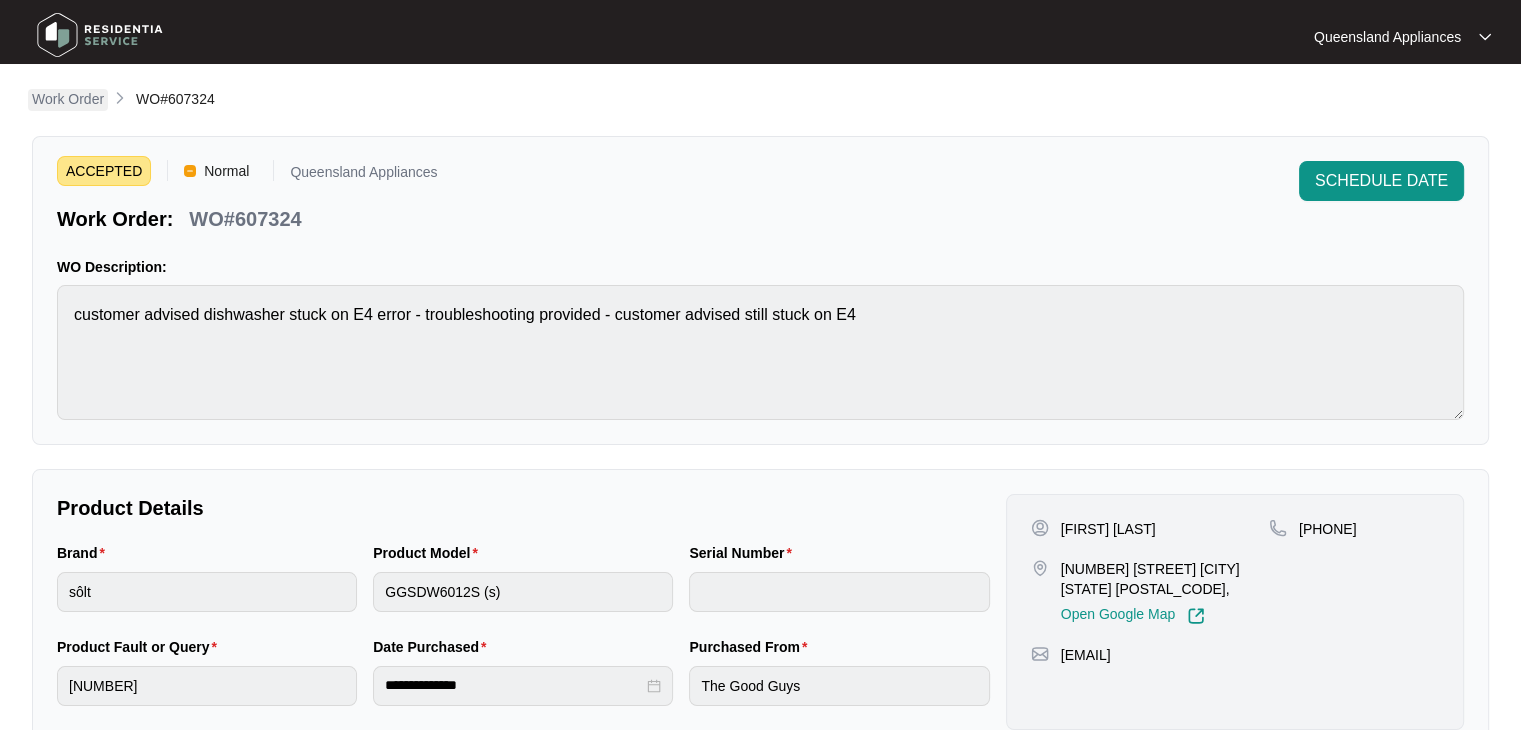 click on "Work Order" at bounding box center [68, 99] 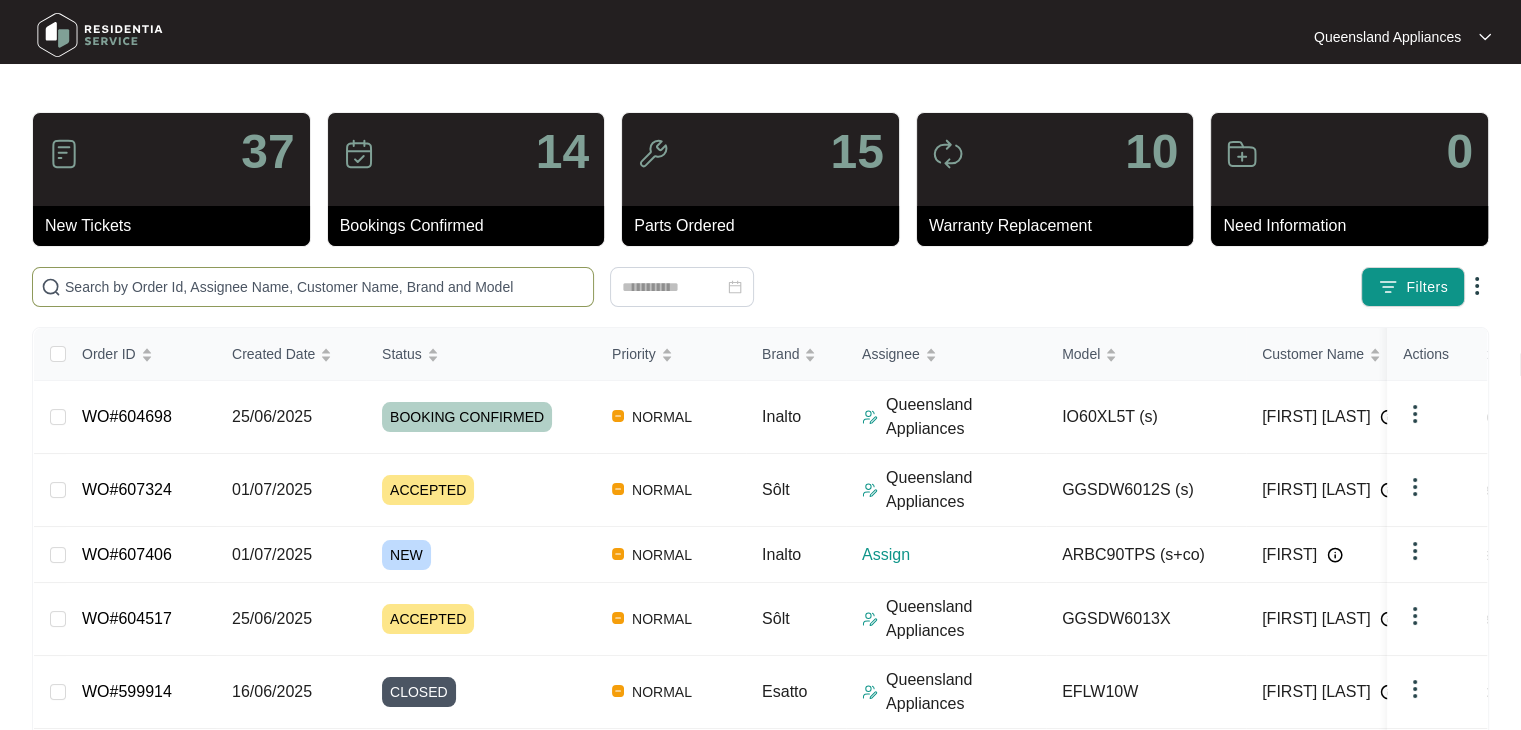click at bounding box center (325, 287) 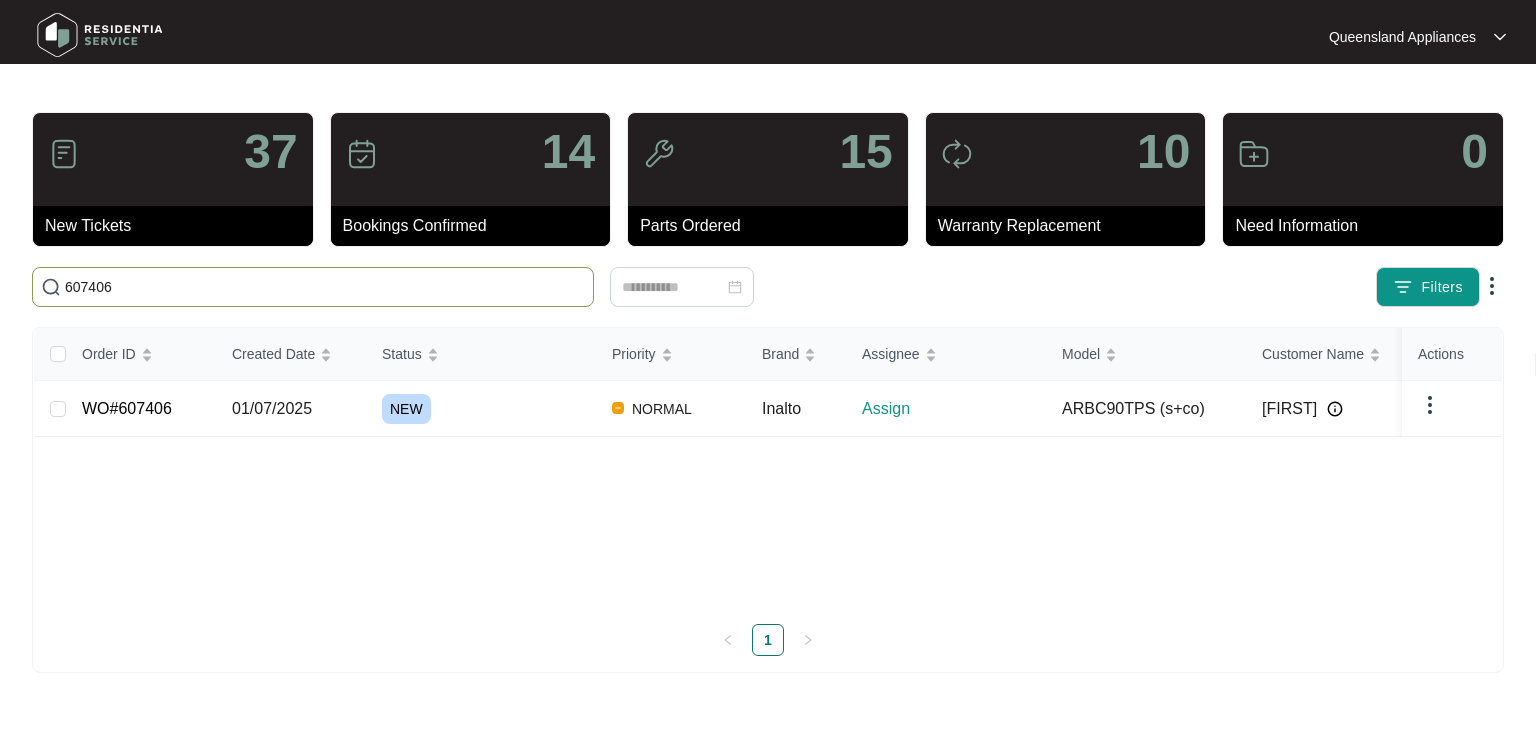 type on "607406" 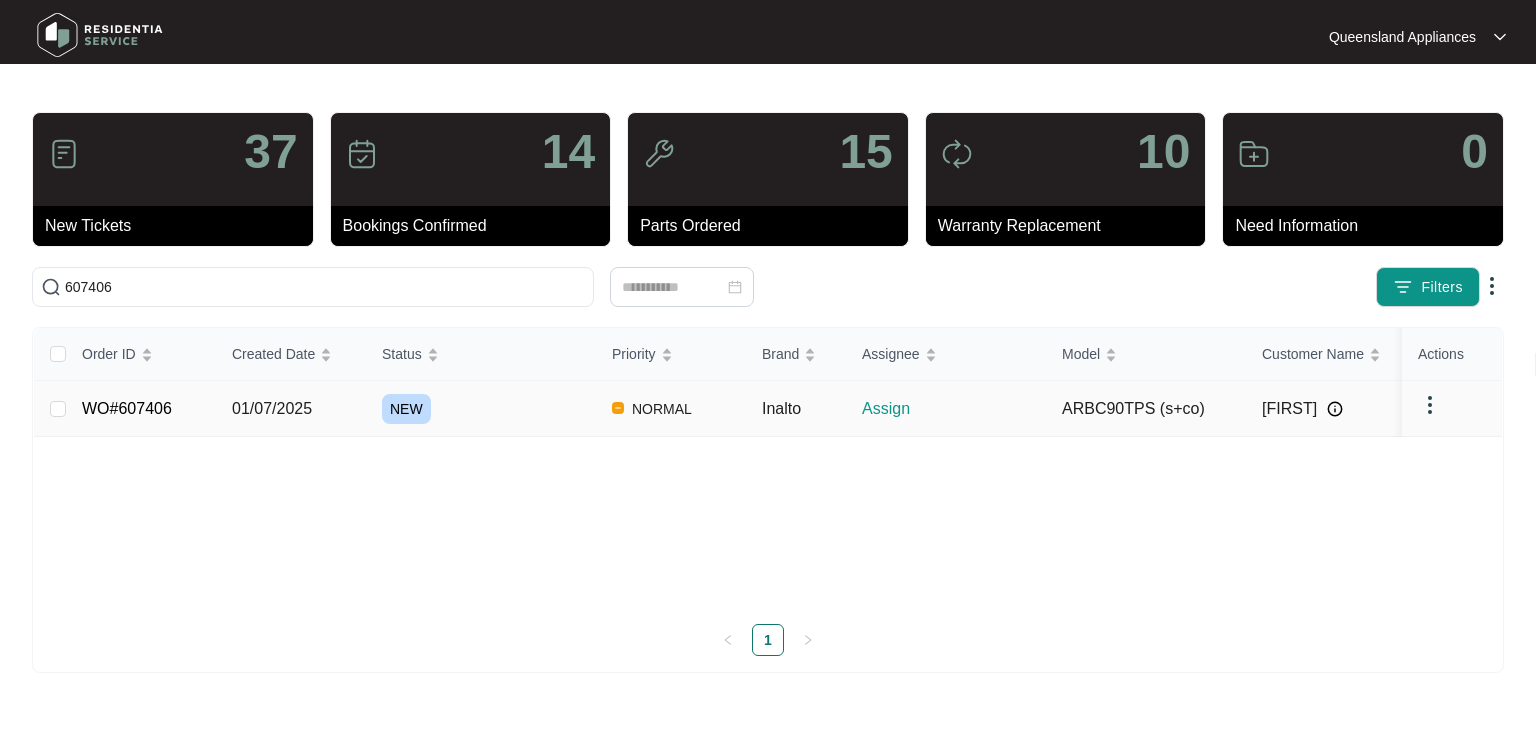 click on "WO#607406" at bounding box center (127, 408) 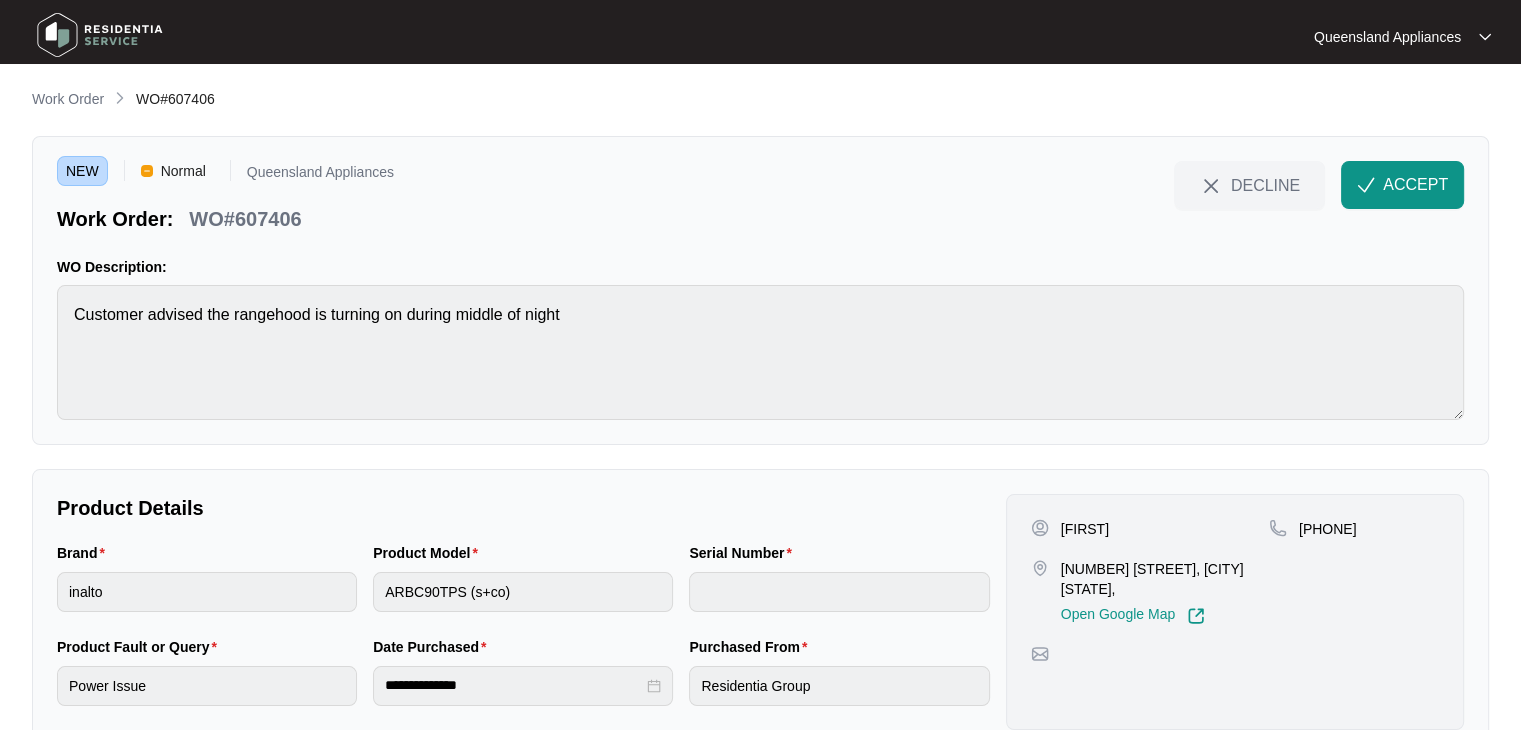 click on "[NUMBER] [STREET], [CITY] [STATE]," at bounding box center (1165, 579) 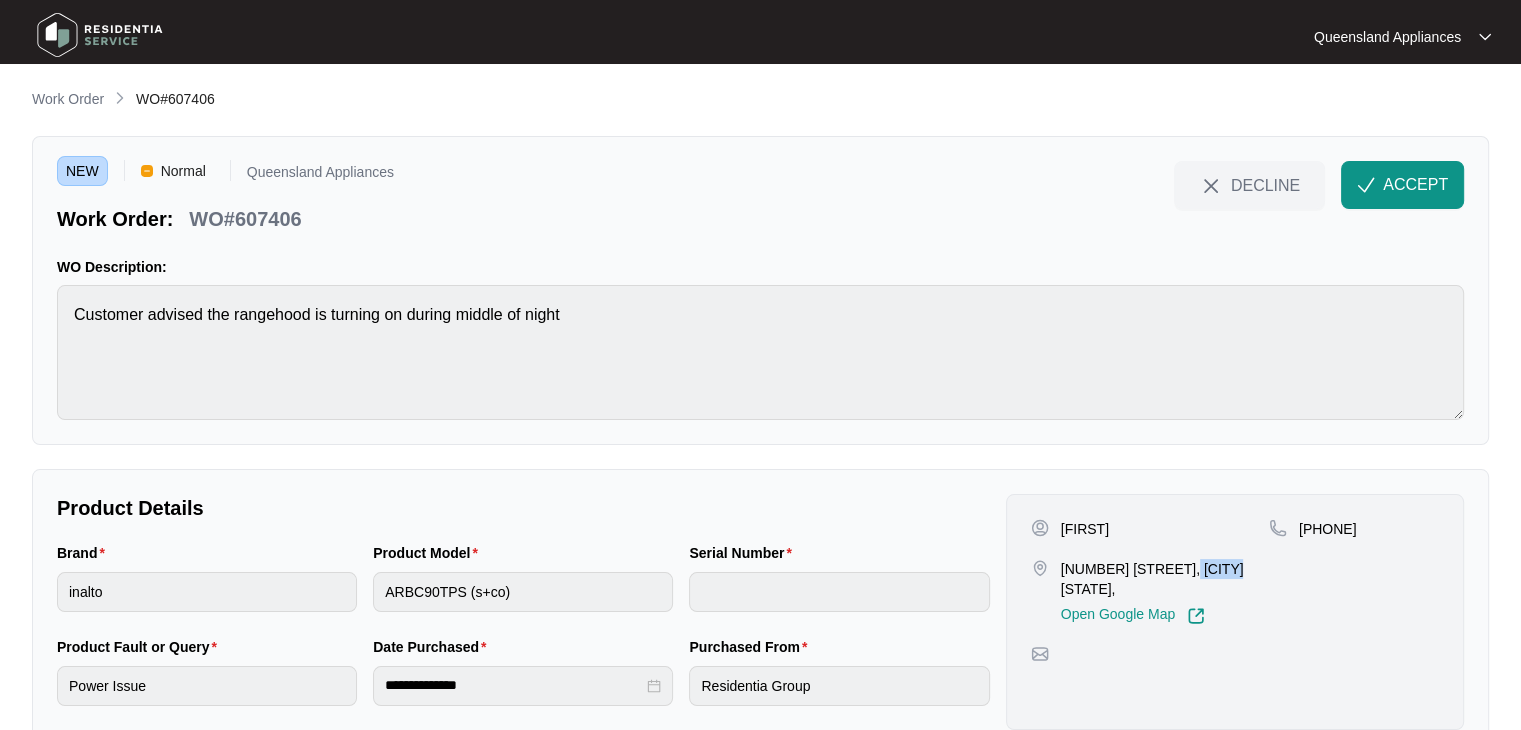 click on "[NUMBER] [STREET], [CITY] [STATE]," at bounding box center (1165, 579) 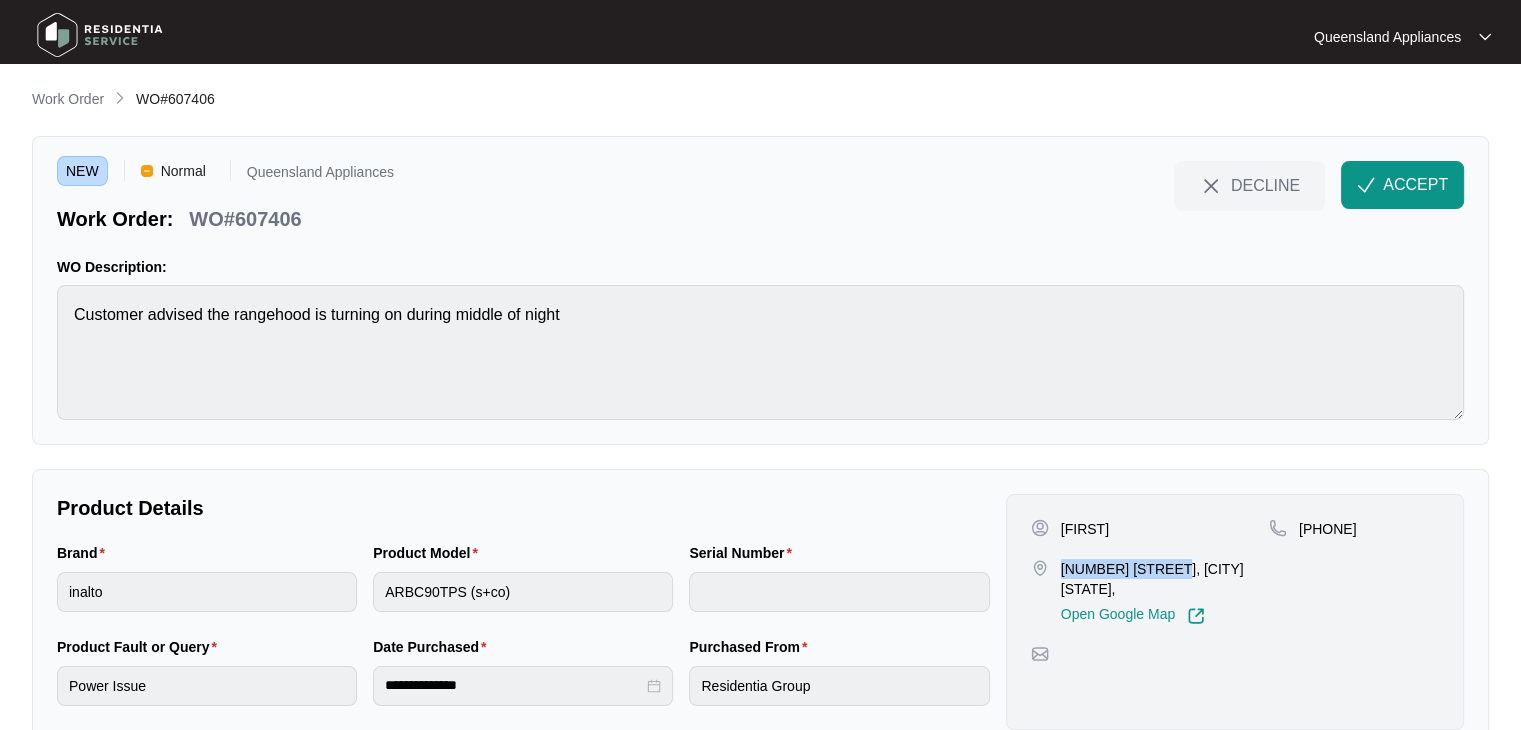 drag, startPoint x: 1056, startPoint y: 562, endPoint x: 1160, endPoint y: 550, distance: 104.69002 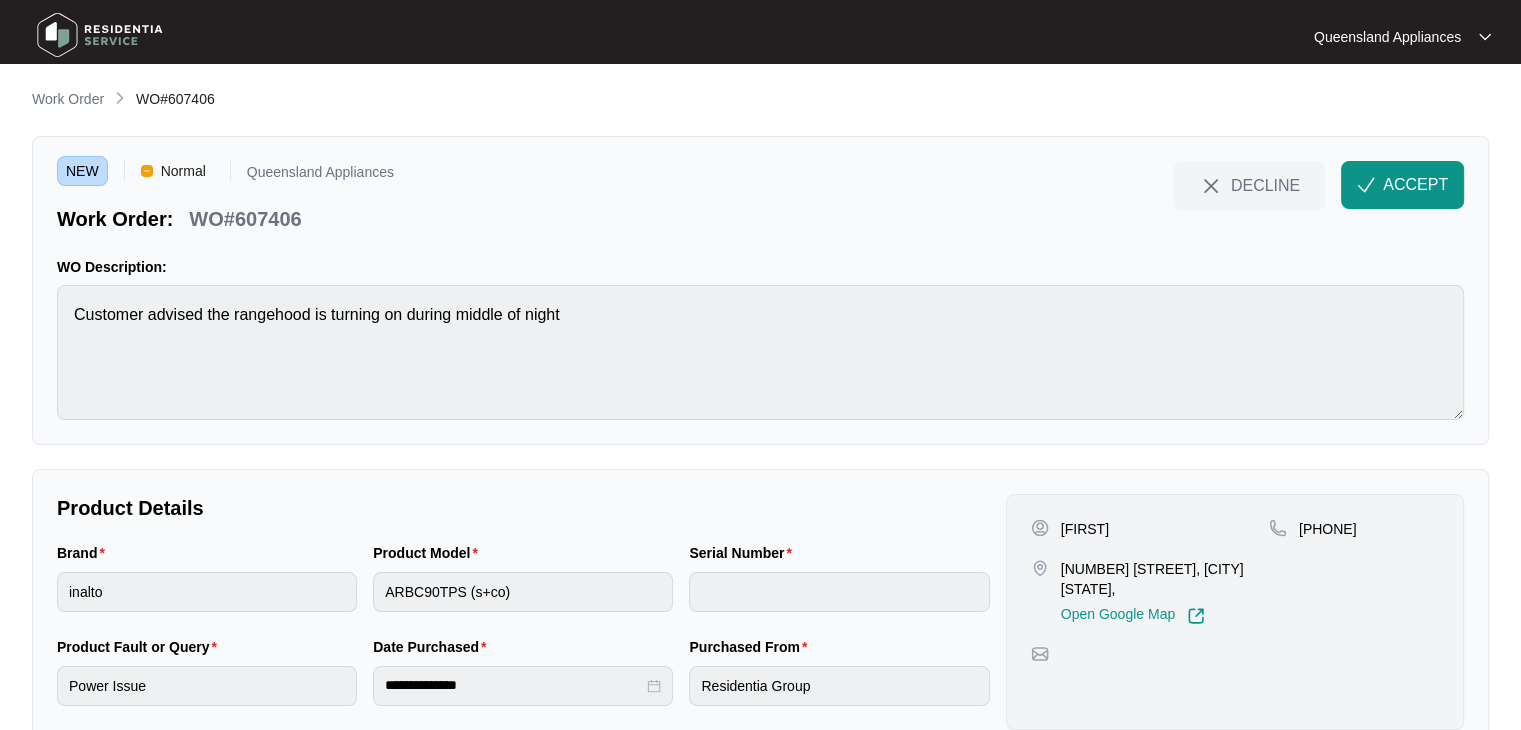 click on "WO#607406" at bounding box center (245, 219) 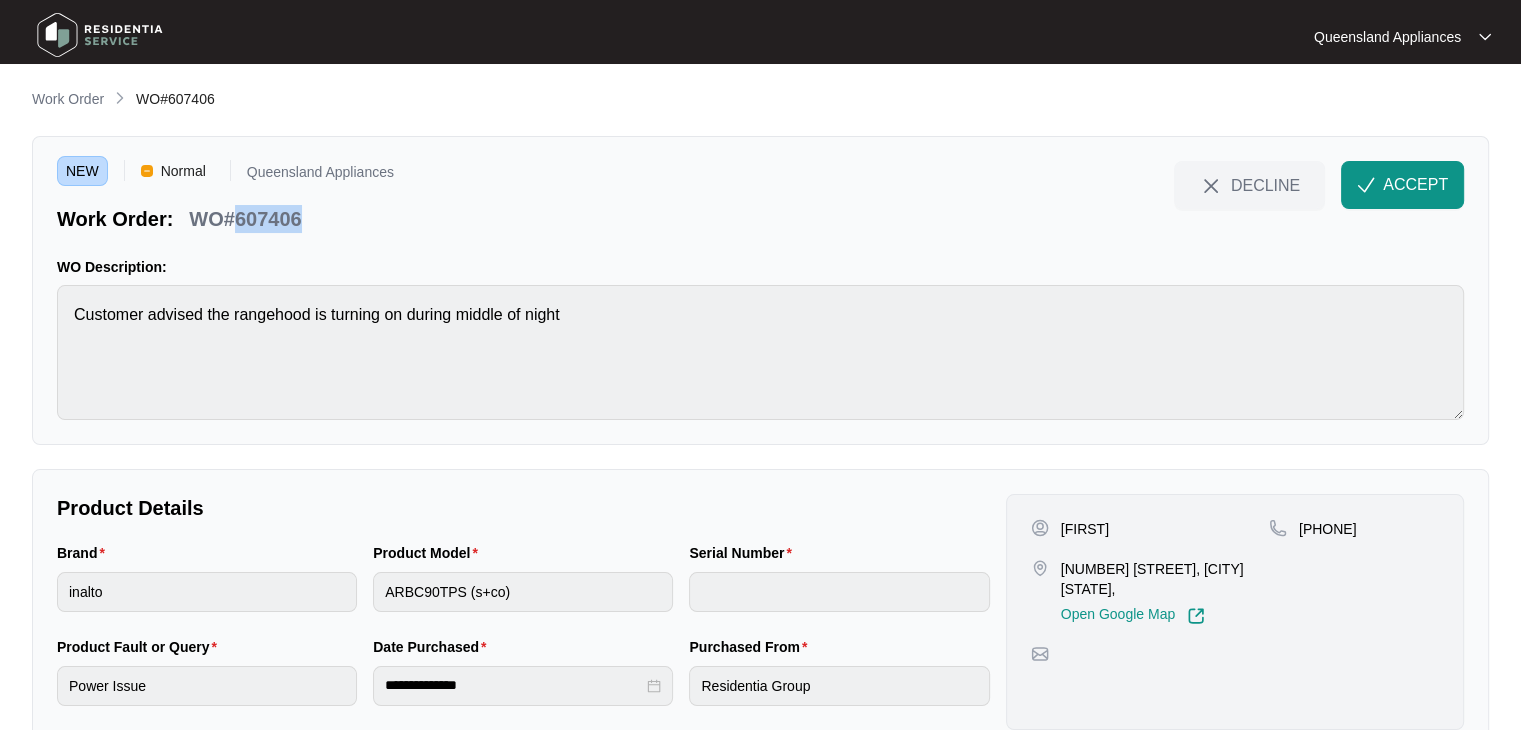 click on "WO#607406" at bounding box center (245, 219) 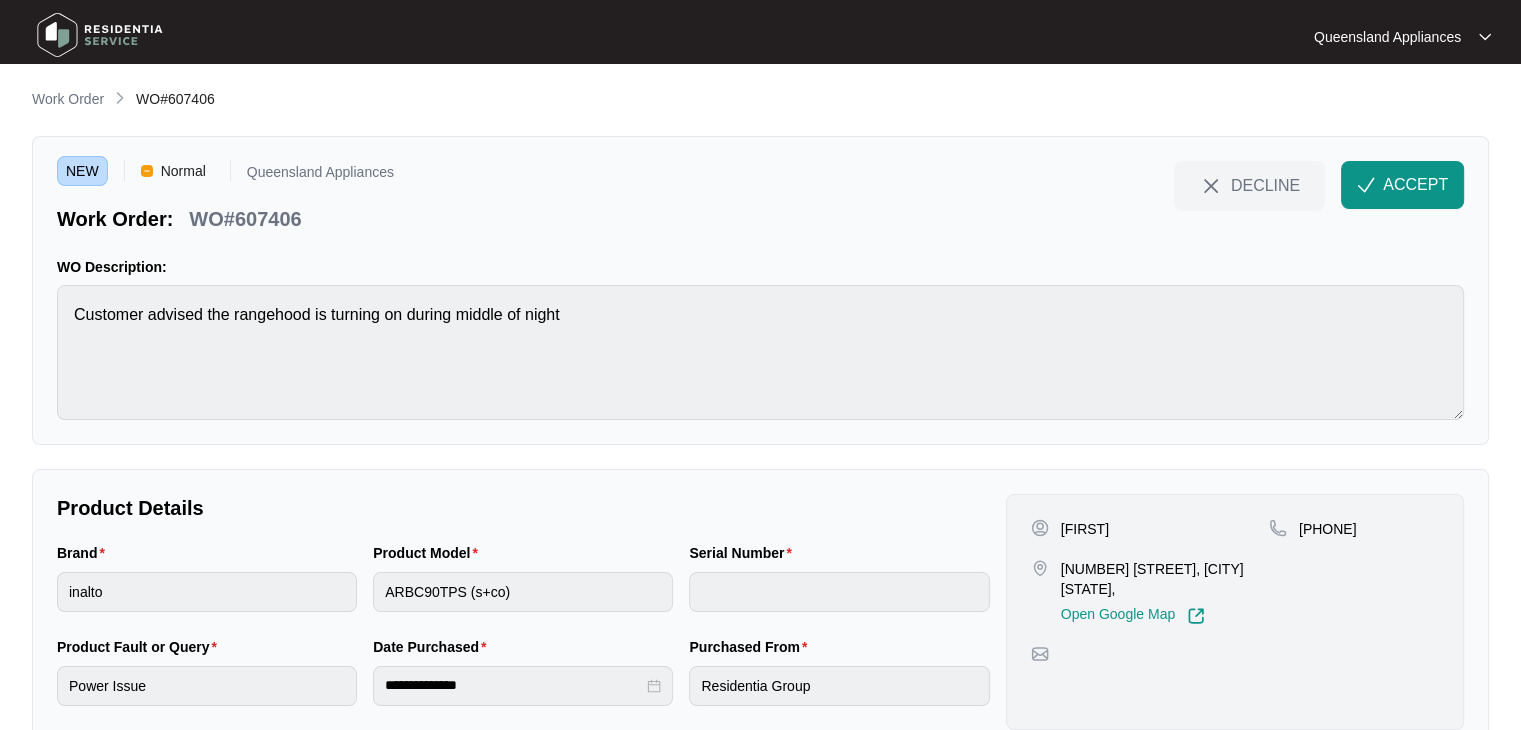 click on "[PHONE]" at bounding box center (1328, 529) 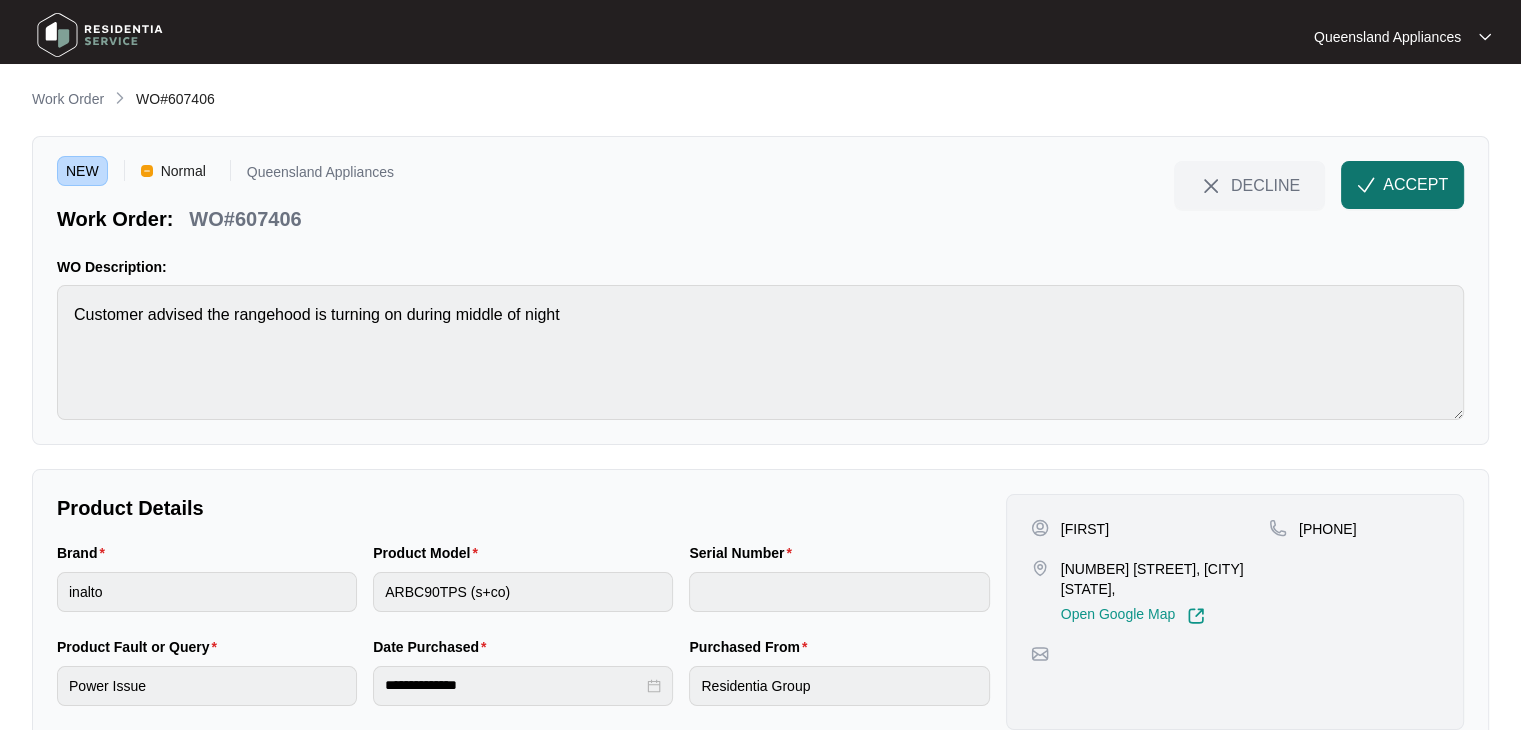 click on "ACCEPT" at bounding box center [1415, 185] 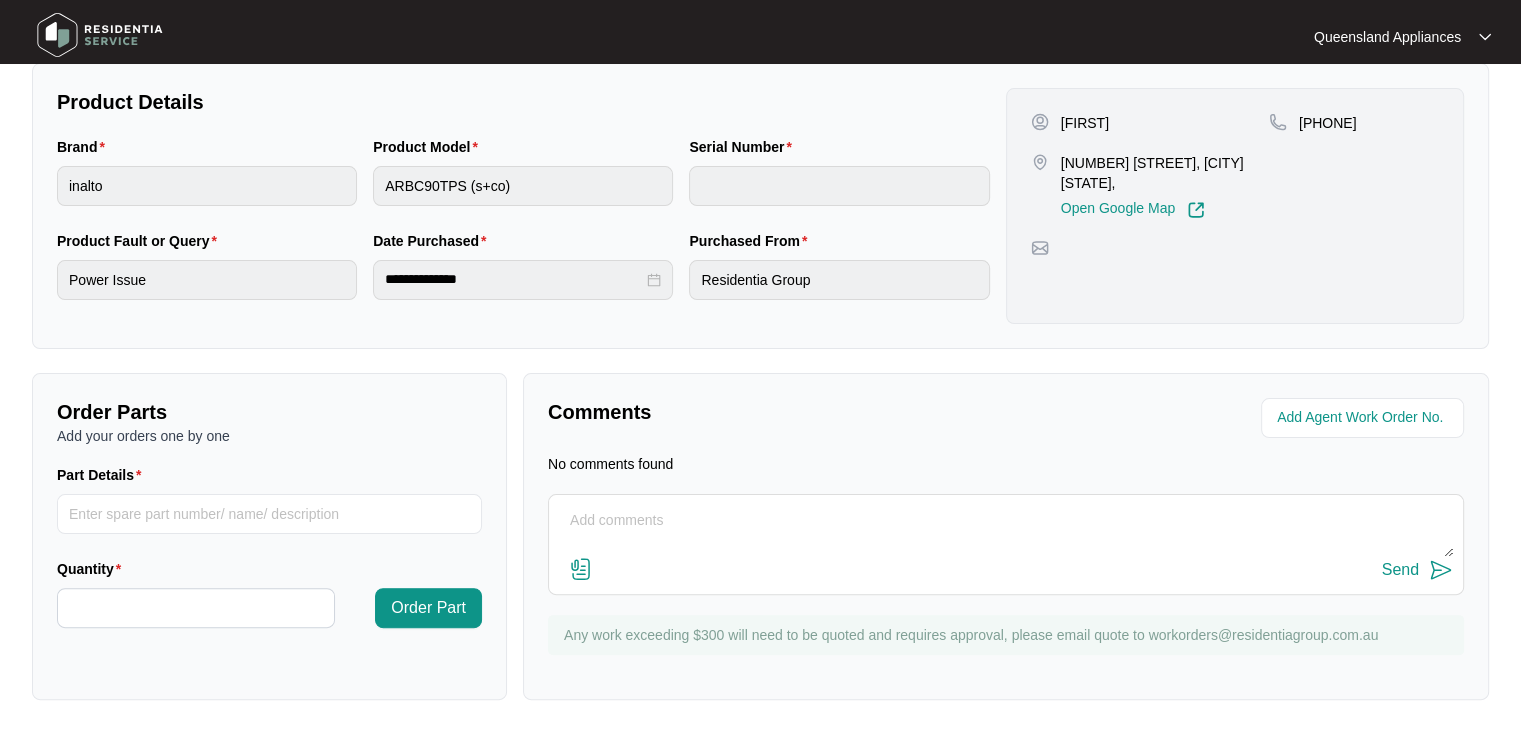 scroll, scrollTop: 0, scrollLeft: 0, axis: both 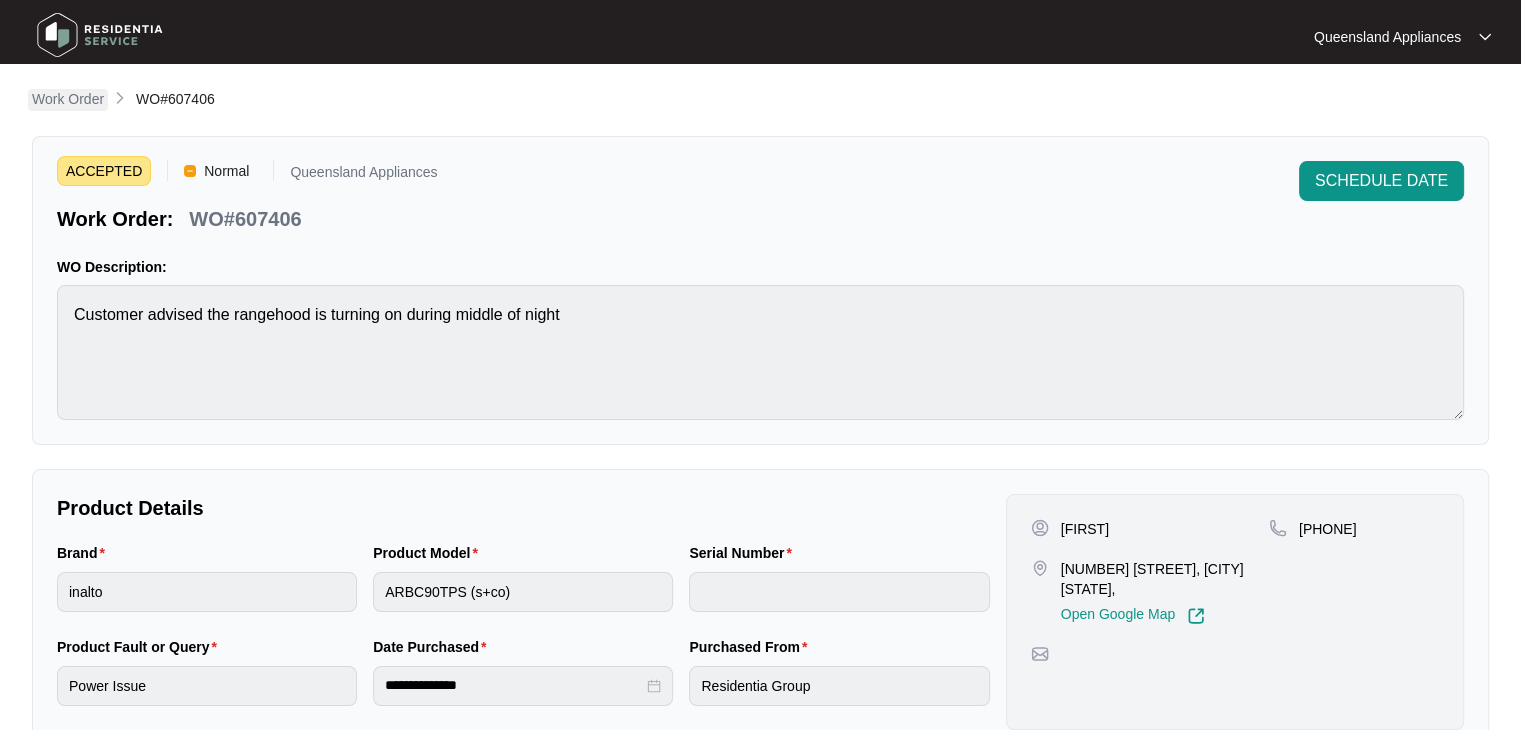 click on "Work Order" at bounding box center (68, 99) 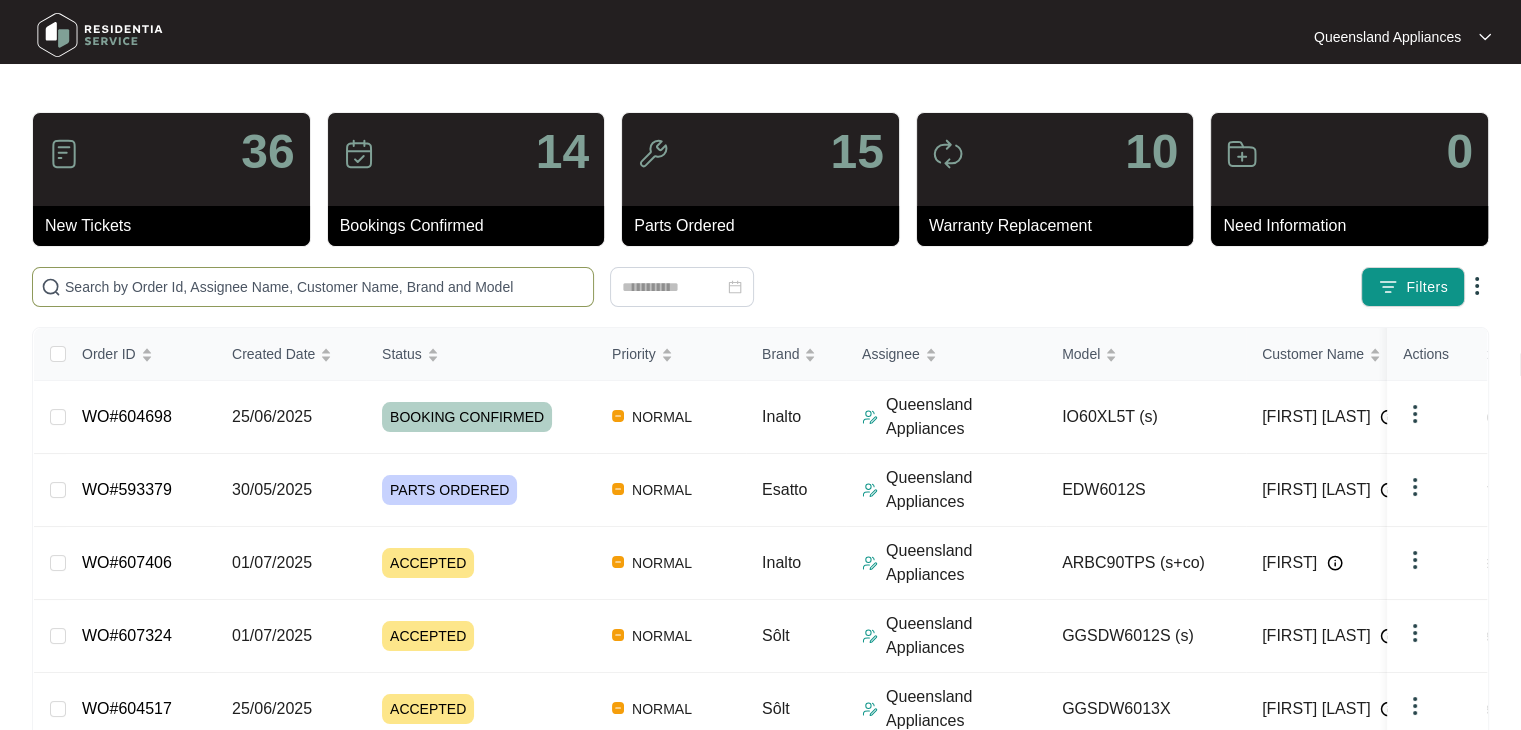 click at bounding box center (313, 287) 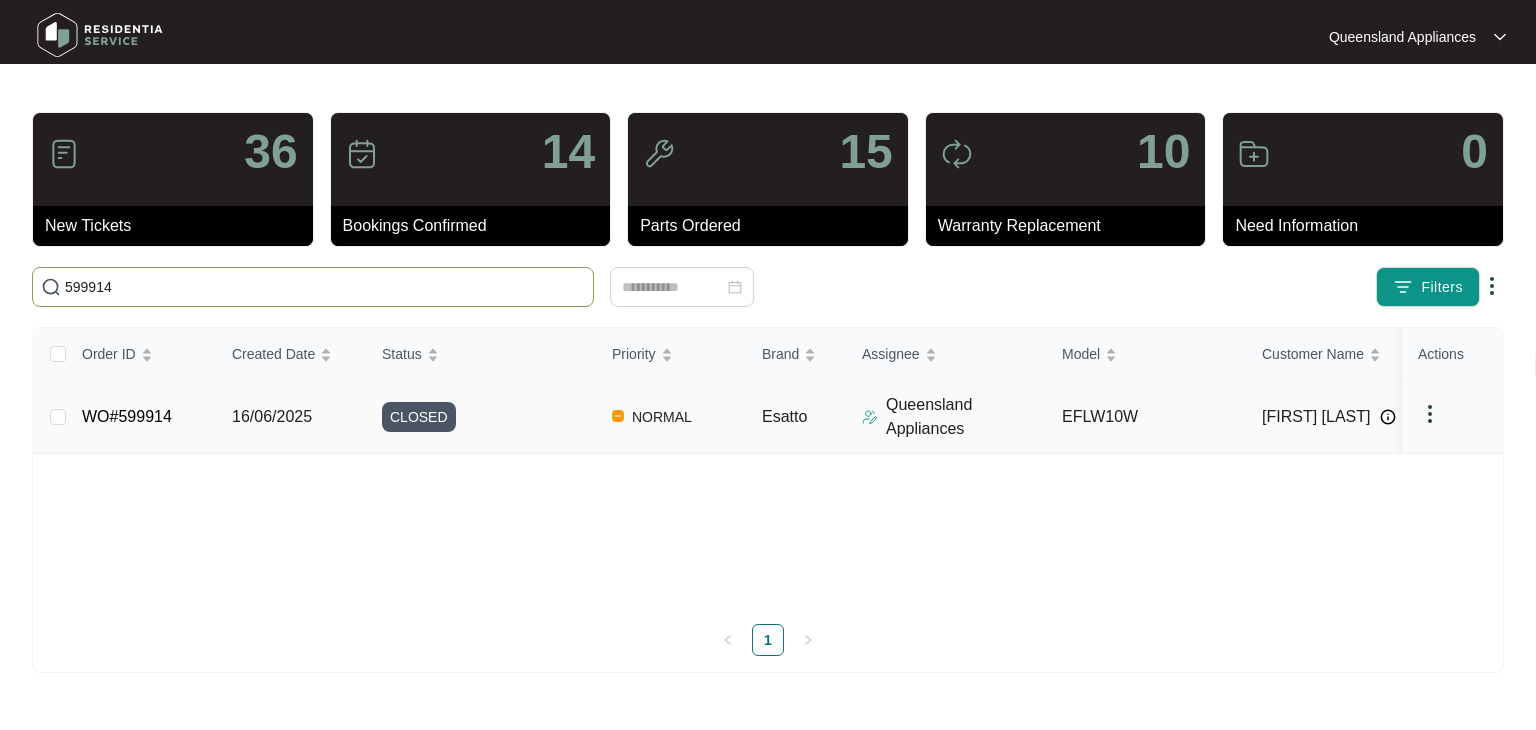 type on "599914" 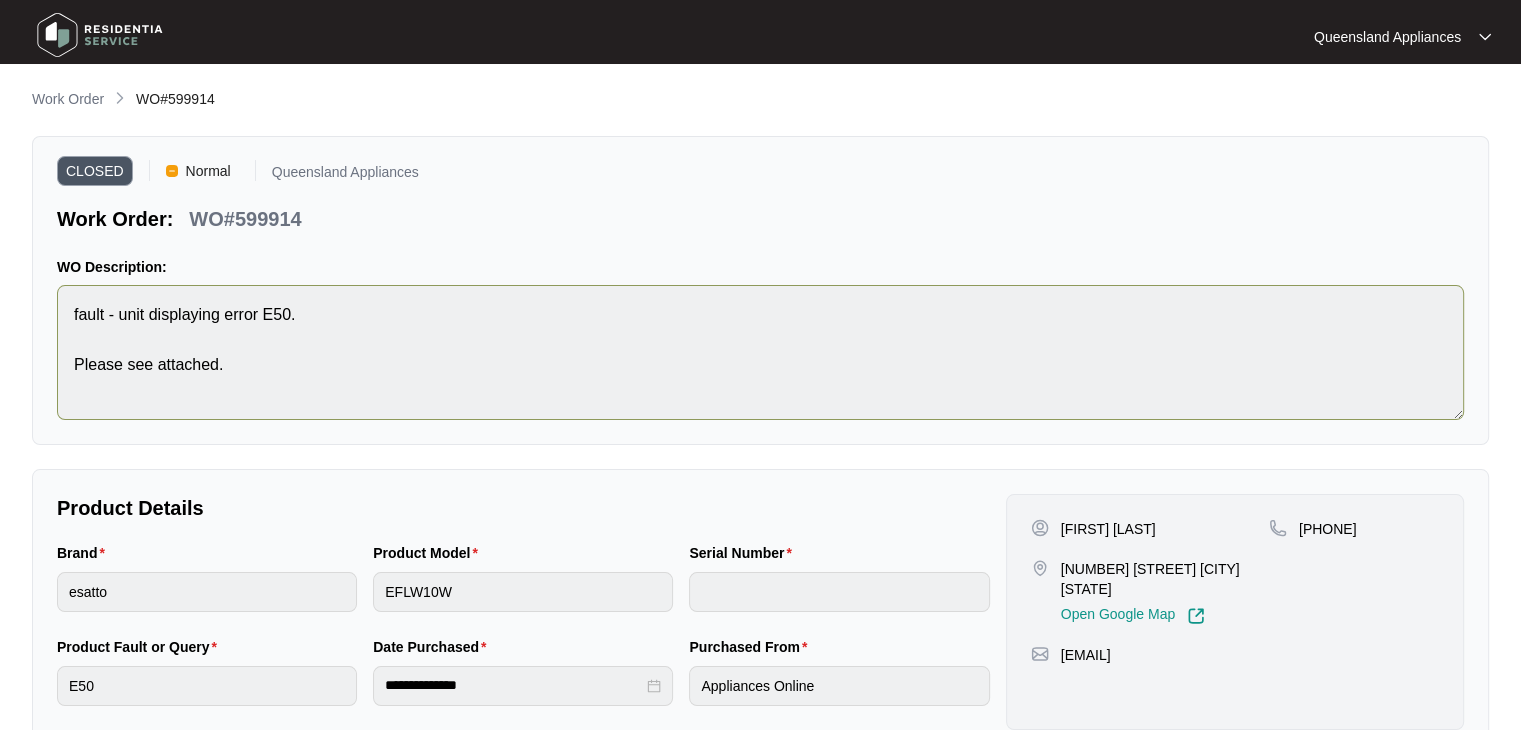 scroll, scrollTop: 300, scrollLeft: 0, axis: vertical 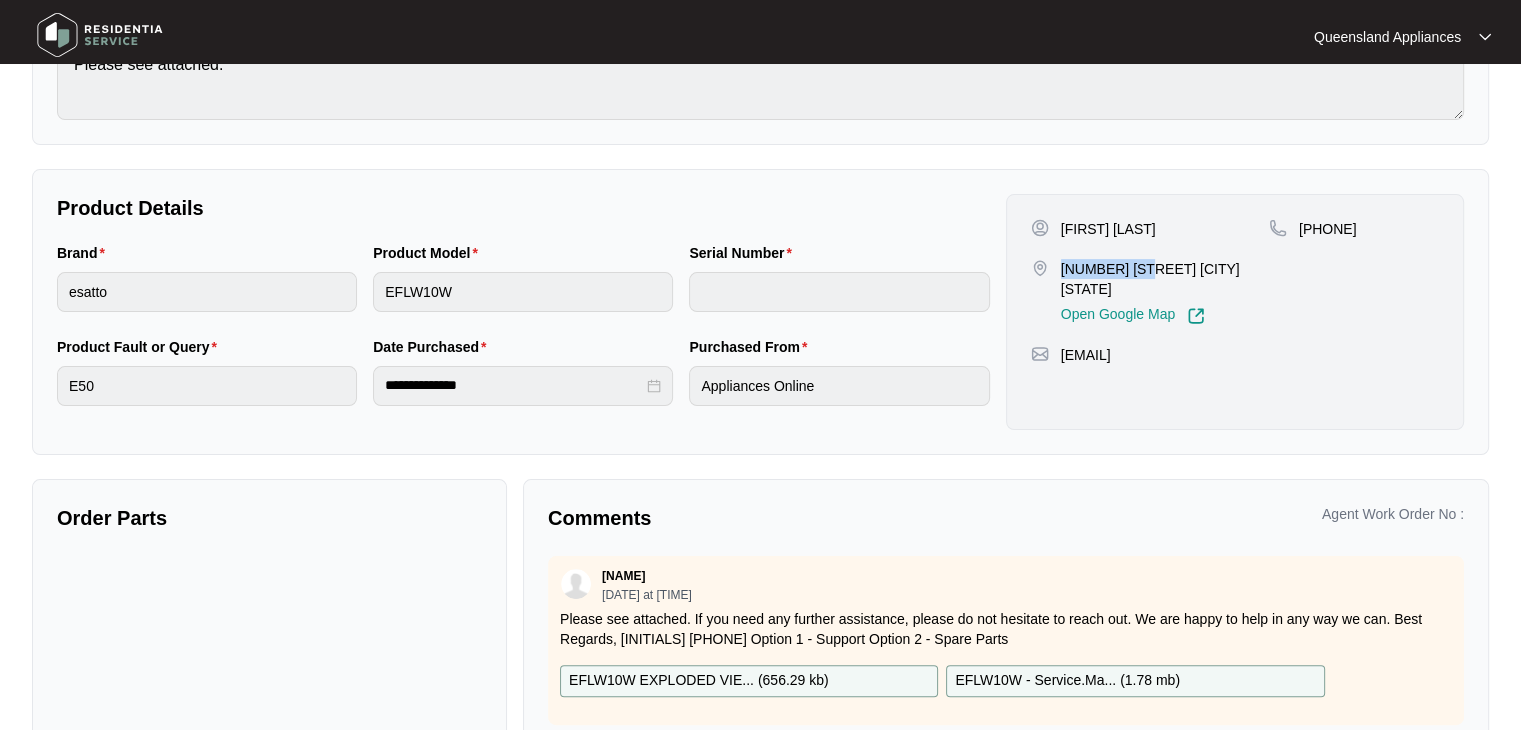 drag, startPoint x: 1056, startPoint y: 264, endPoint x: 1144, endPoint y: 265, distance: 88.005684 